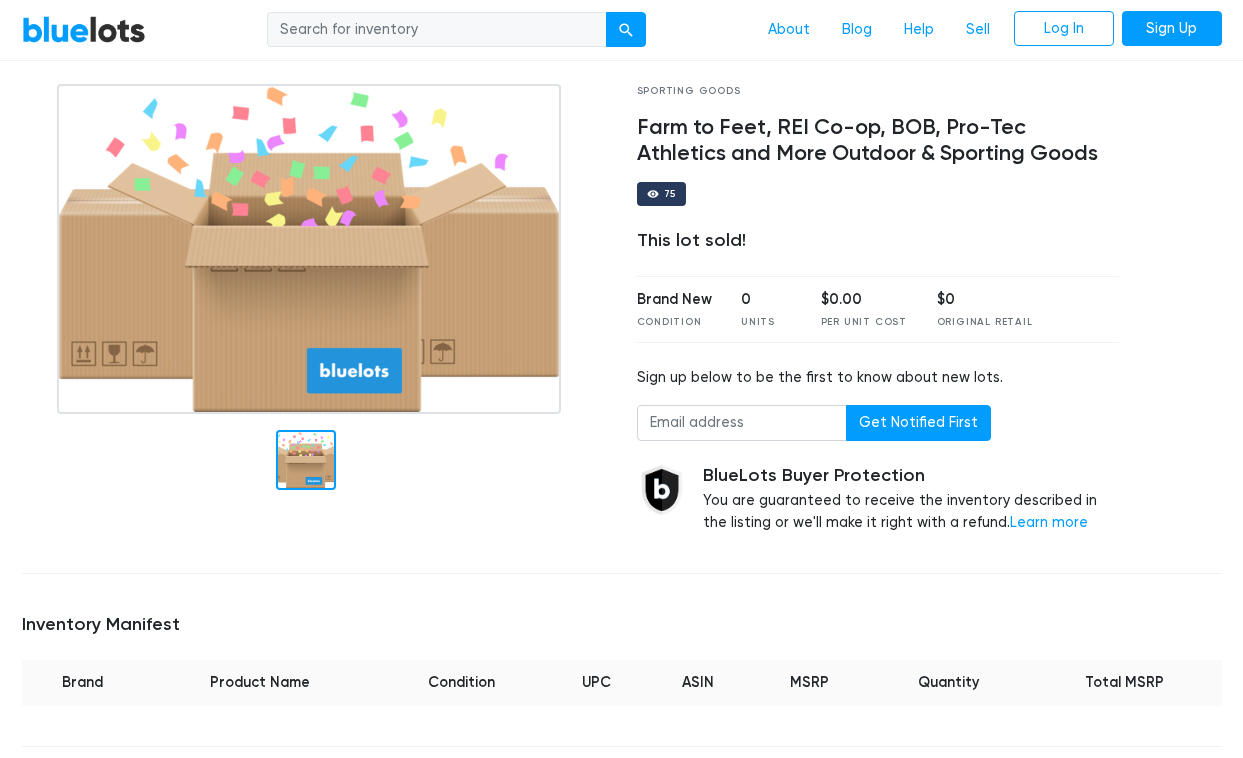scroll, scrollTop: 0, scrollLeft: 0, axis: both 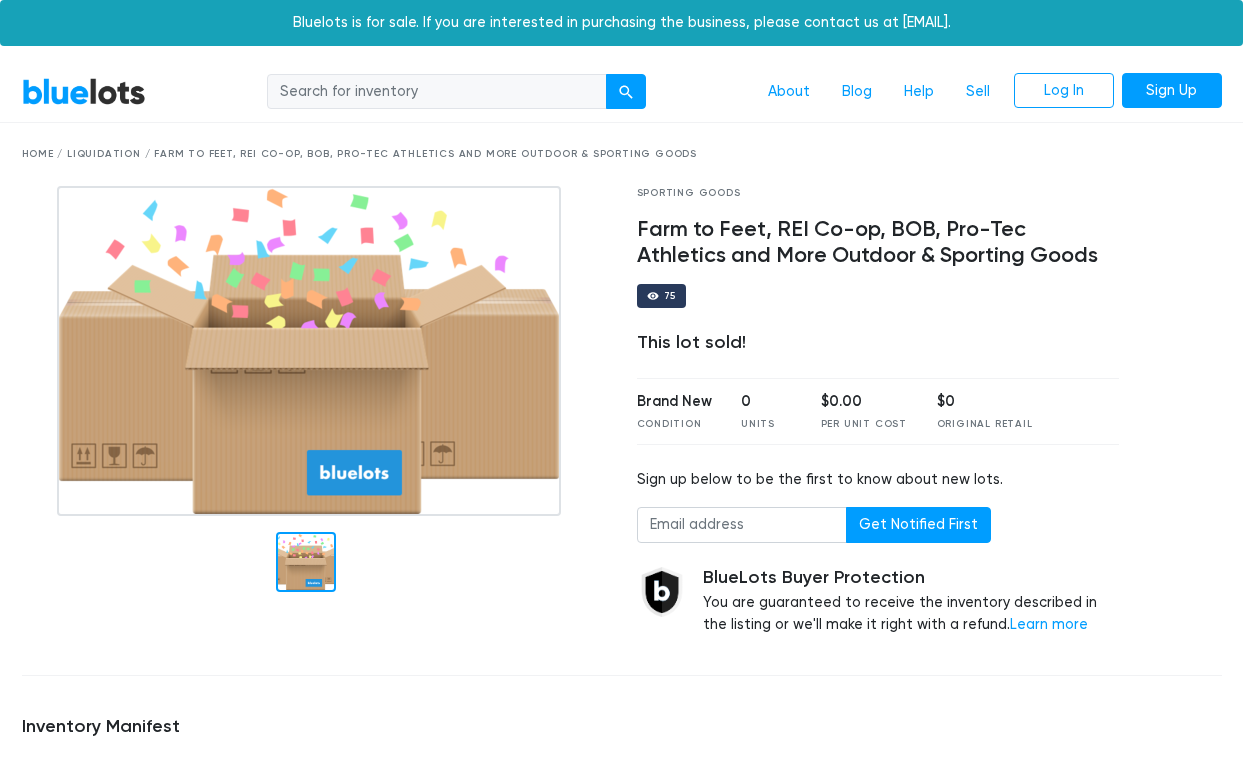 click on "BlueLots" at bounding box center (84, 91) 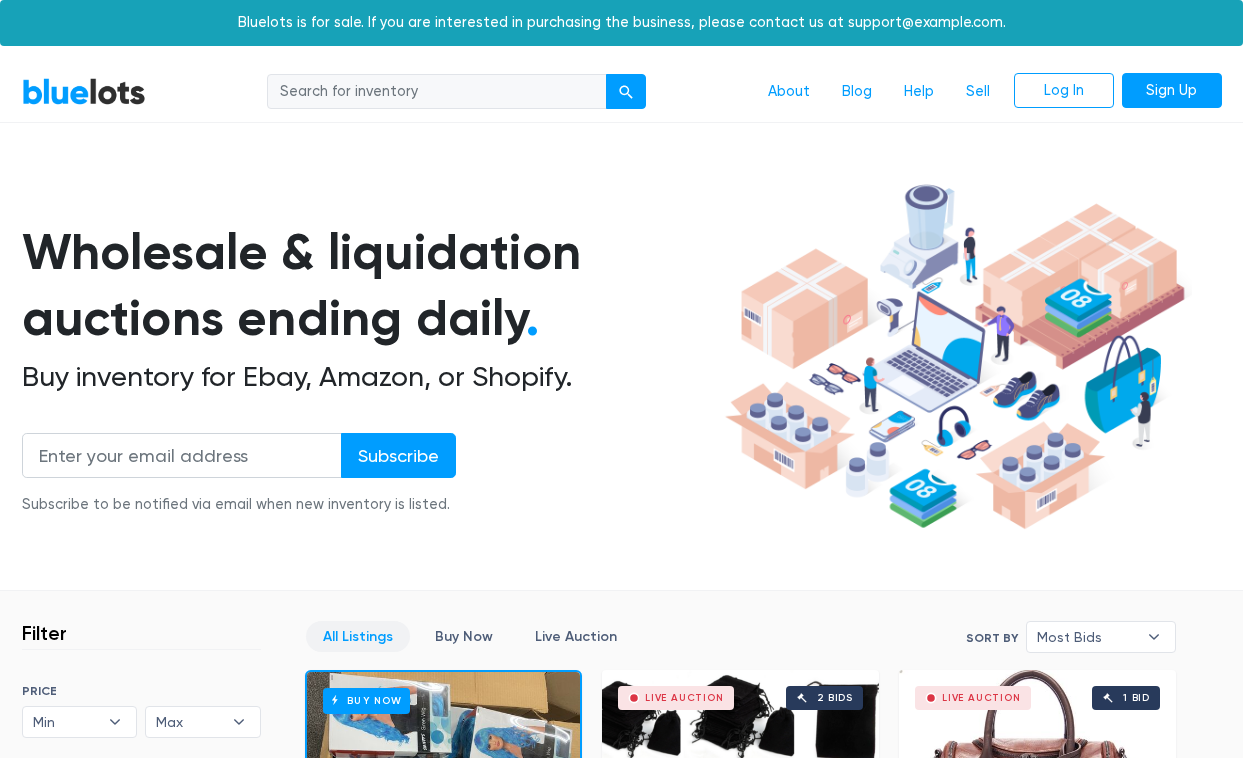 scroll, scrollTop: 0, scrollLeft: 0, axis: both 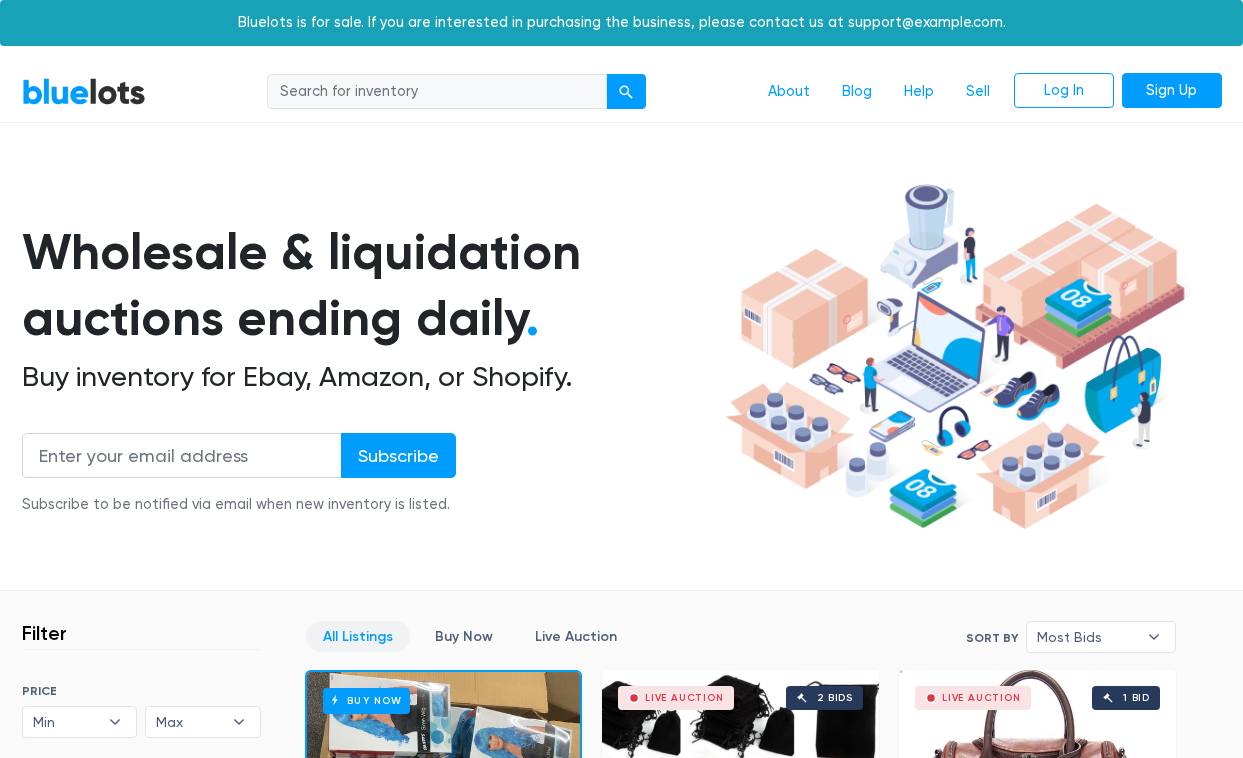 click at bounding box center (437, 92) 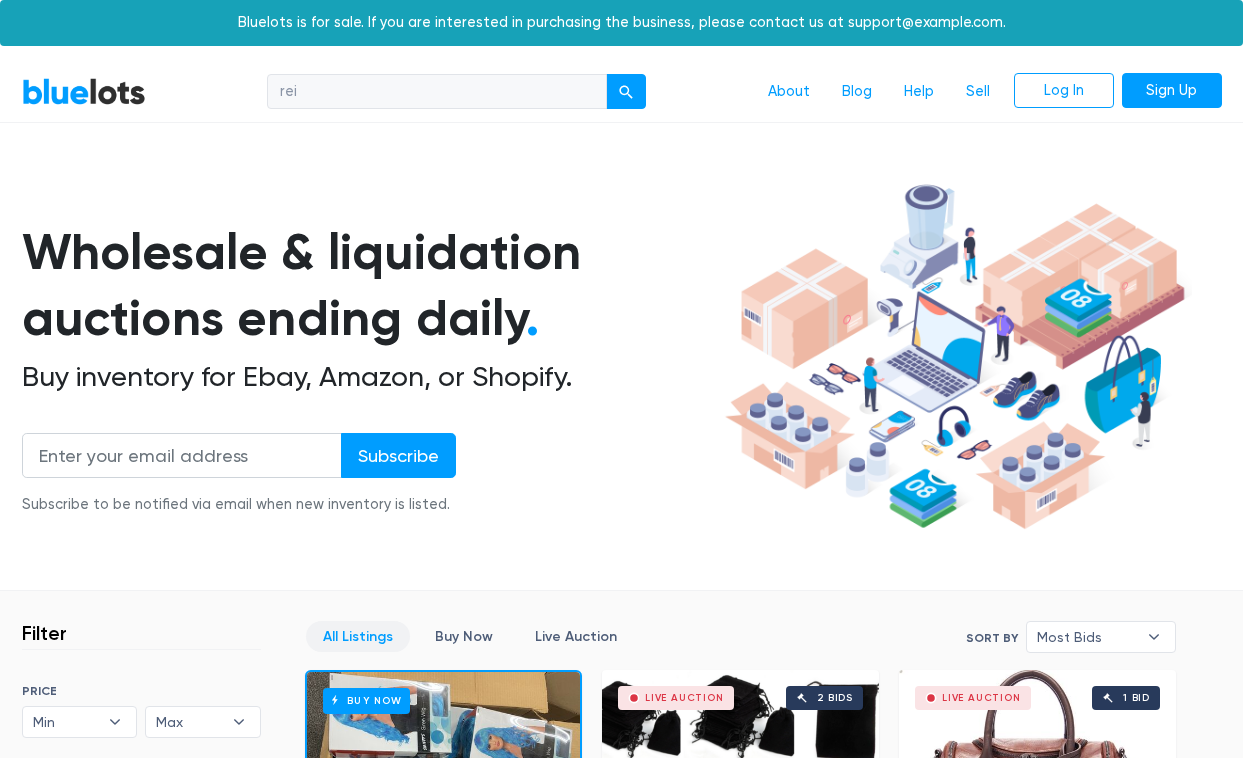 type on "rei" 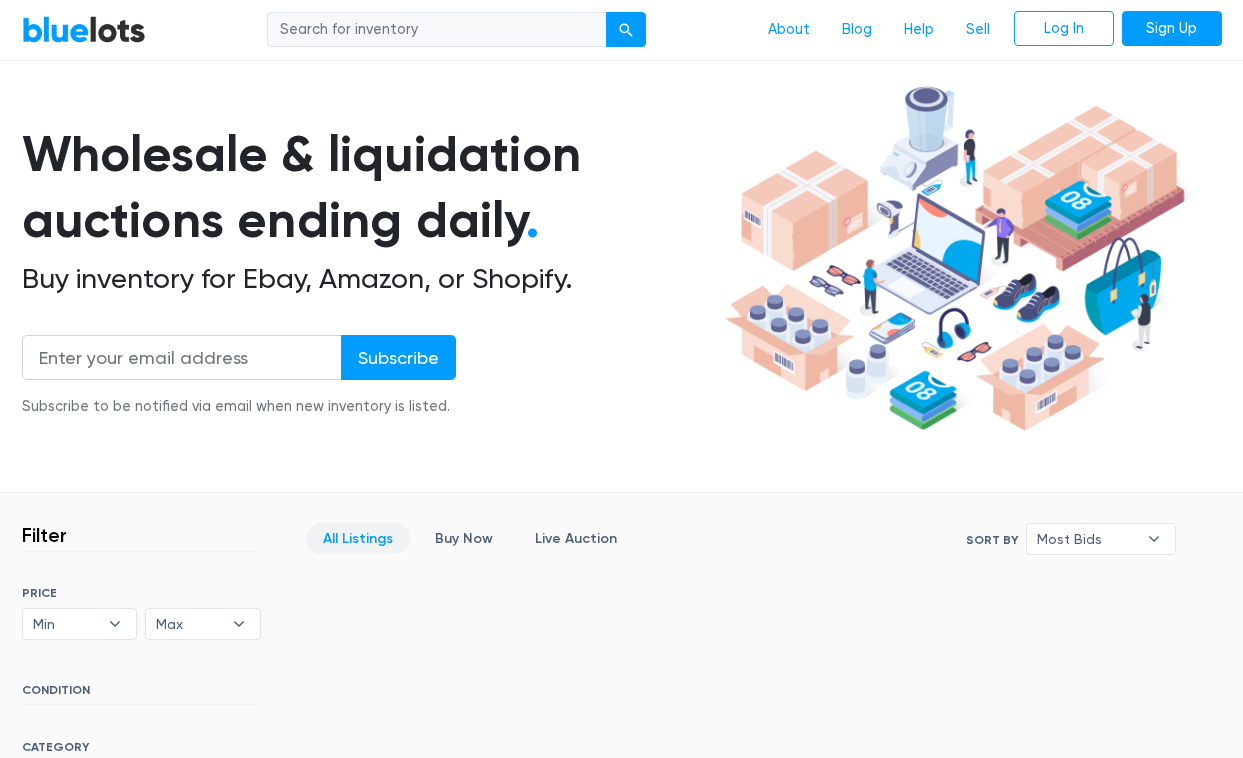 scroll, scrollTop: 0, scrollLeft: 0, axis: both 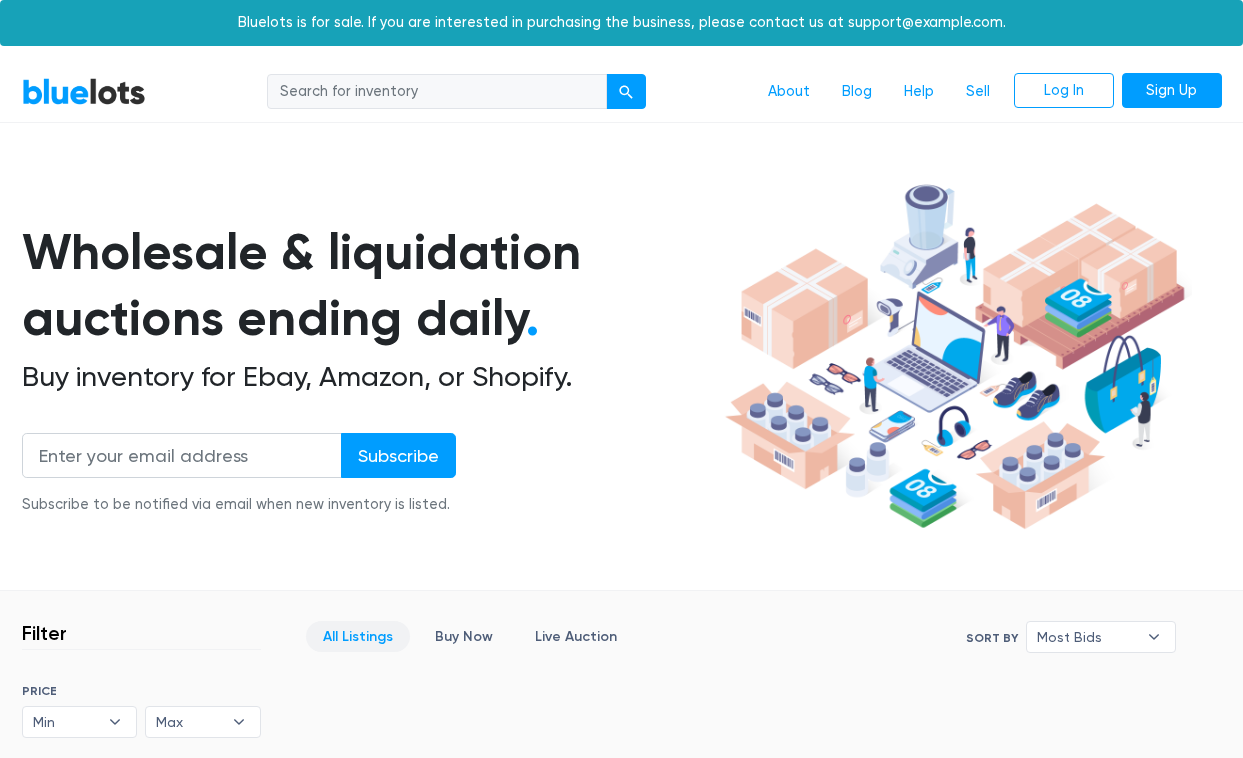 click at bounding box center (437, 92) 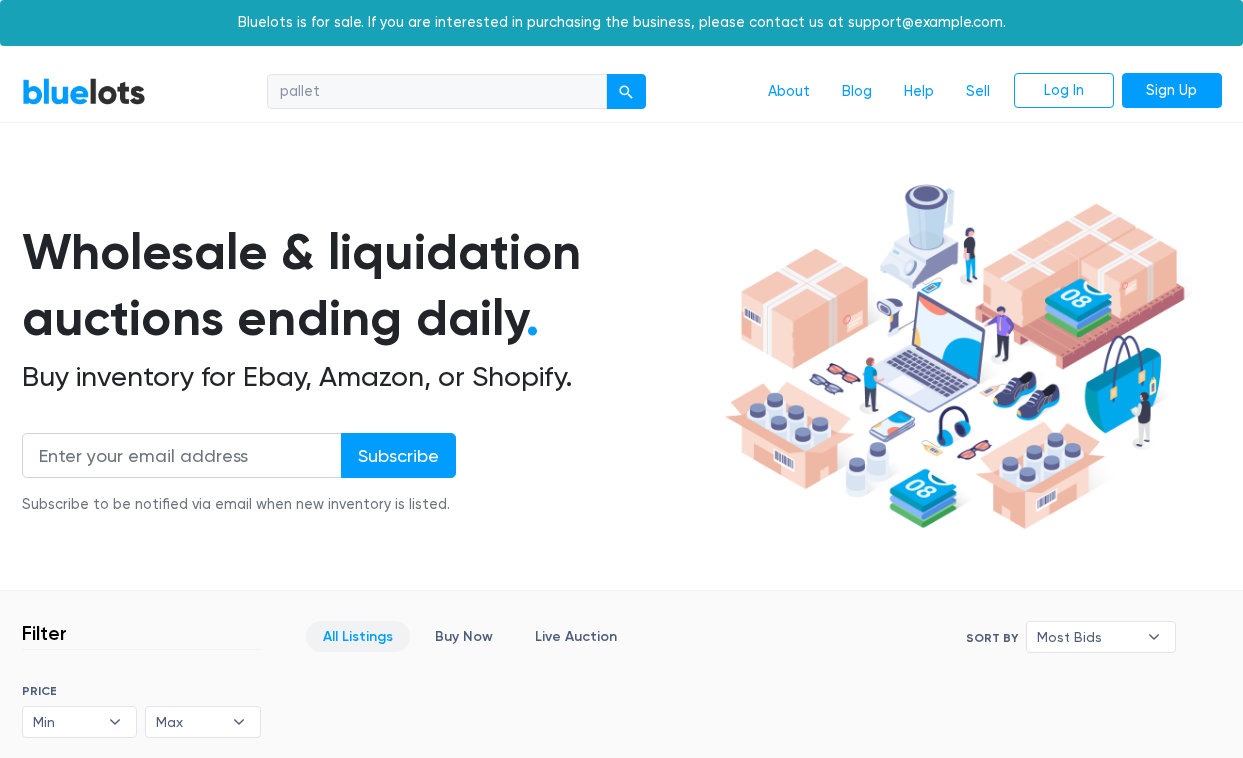 type on "pallet" 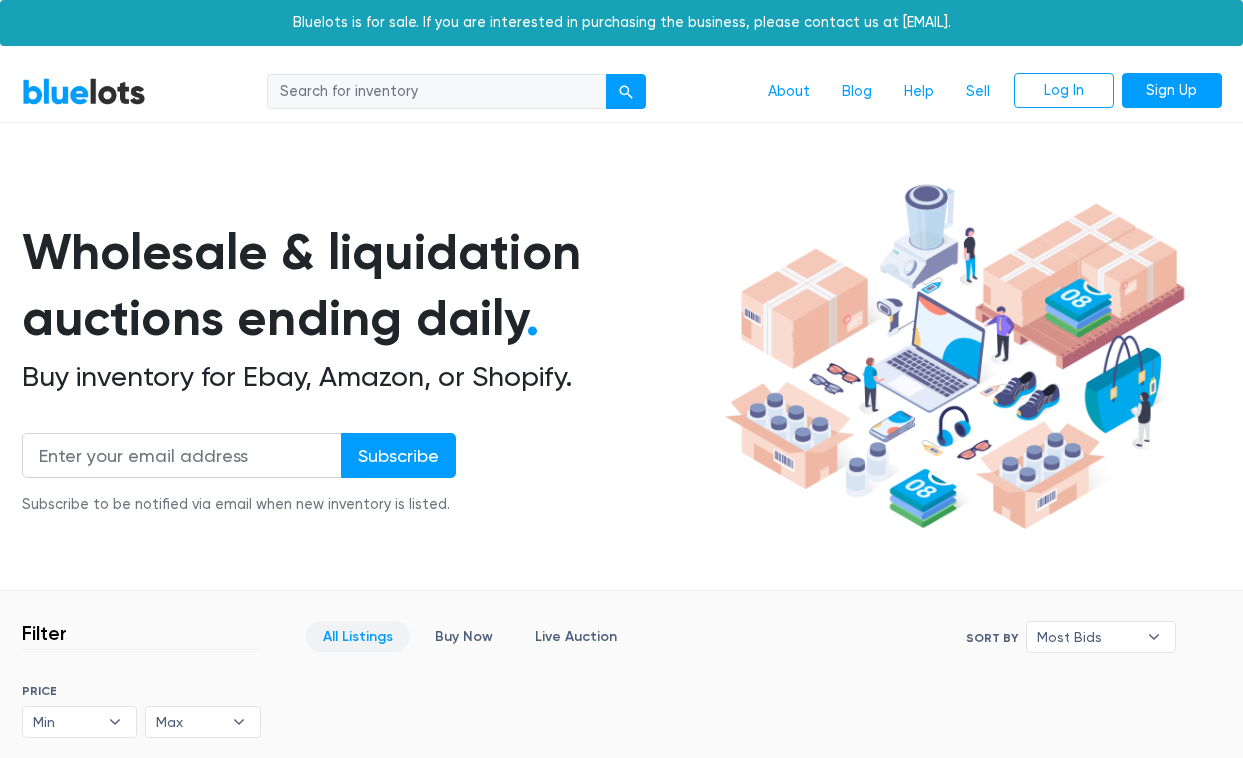 scroll, scrollTop: 0, scrollLeft: 0, axis: both 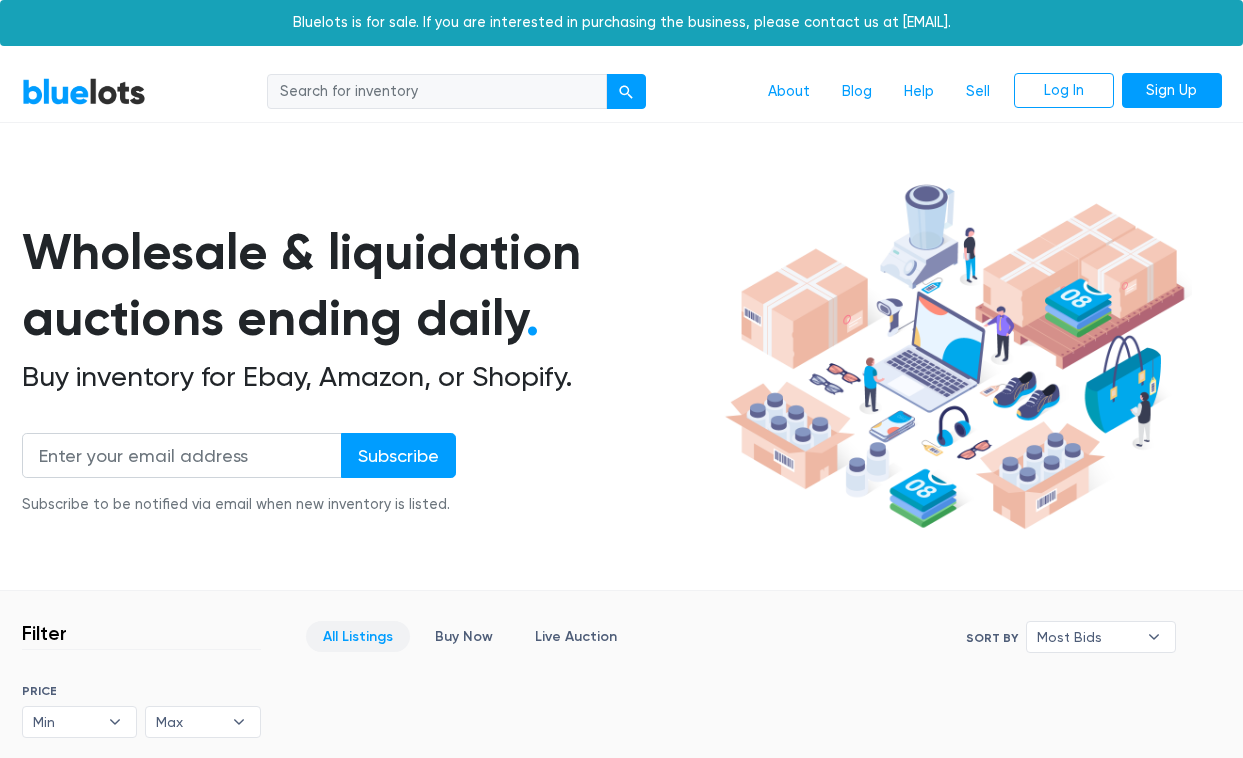click at bounding box center (437, 92) 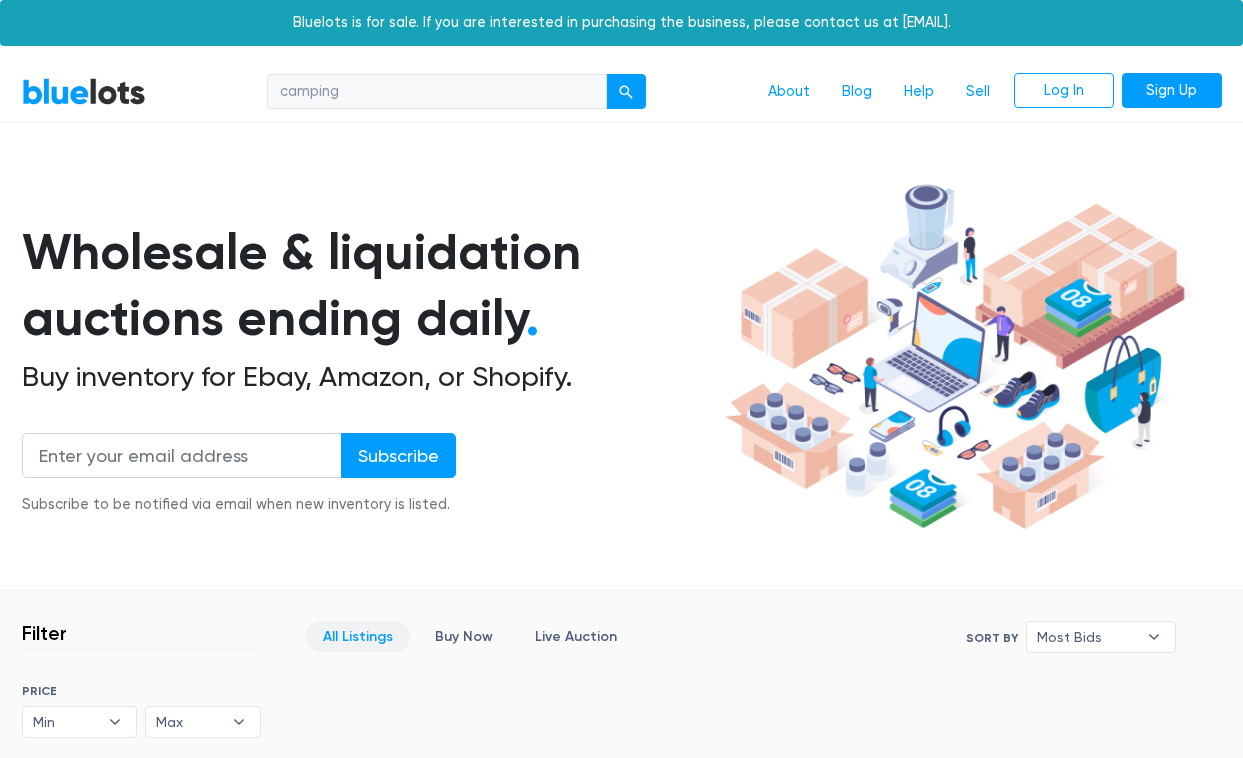 type on "camping" 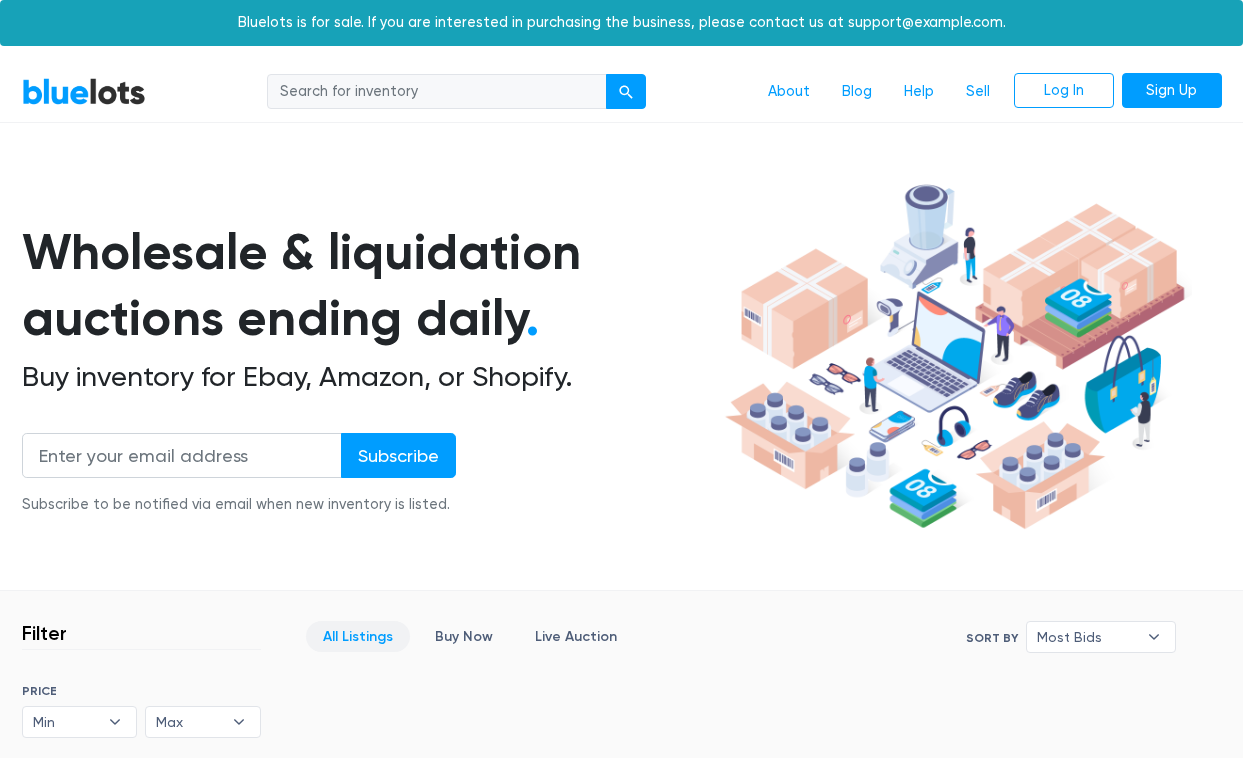 scroll, scrollTop: 0, scrollLeft: 0, axis: both 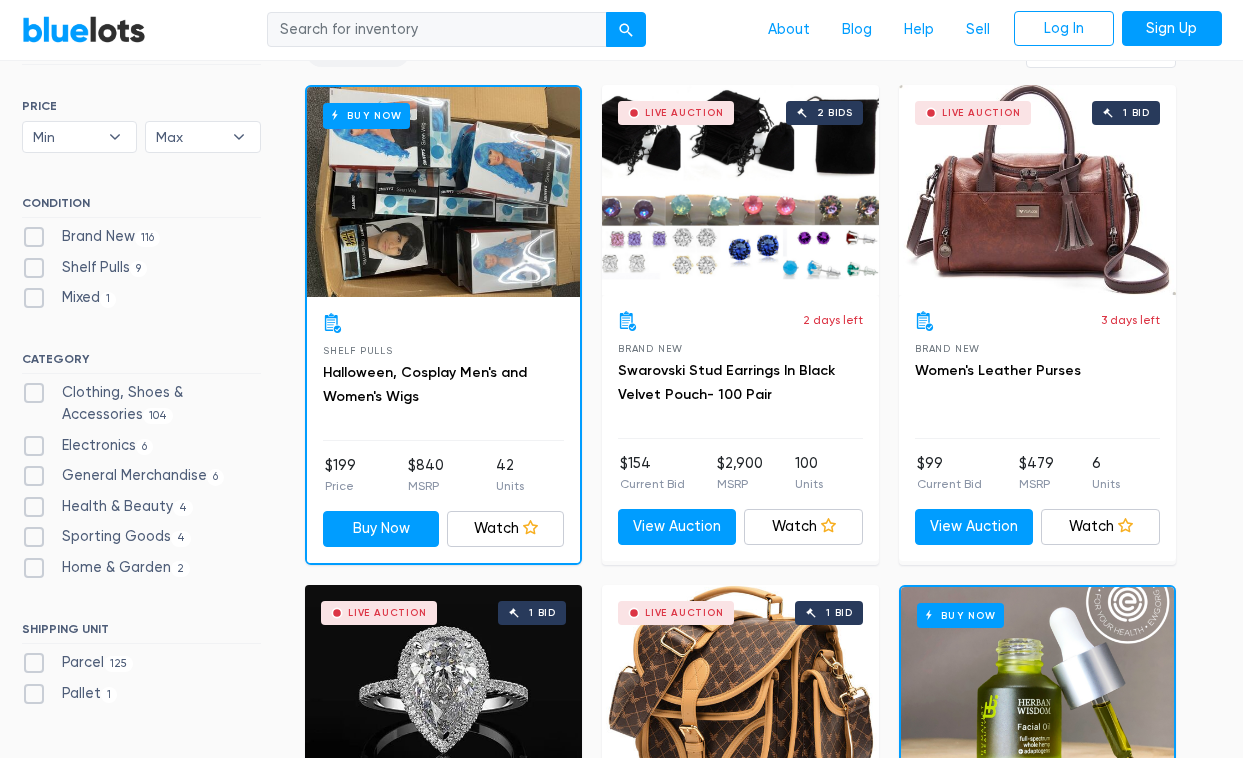 click on "Sporting Goods
4" at bounding box center (107, 537) 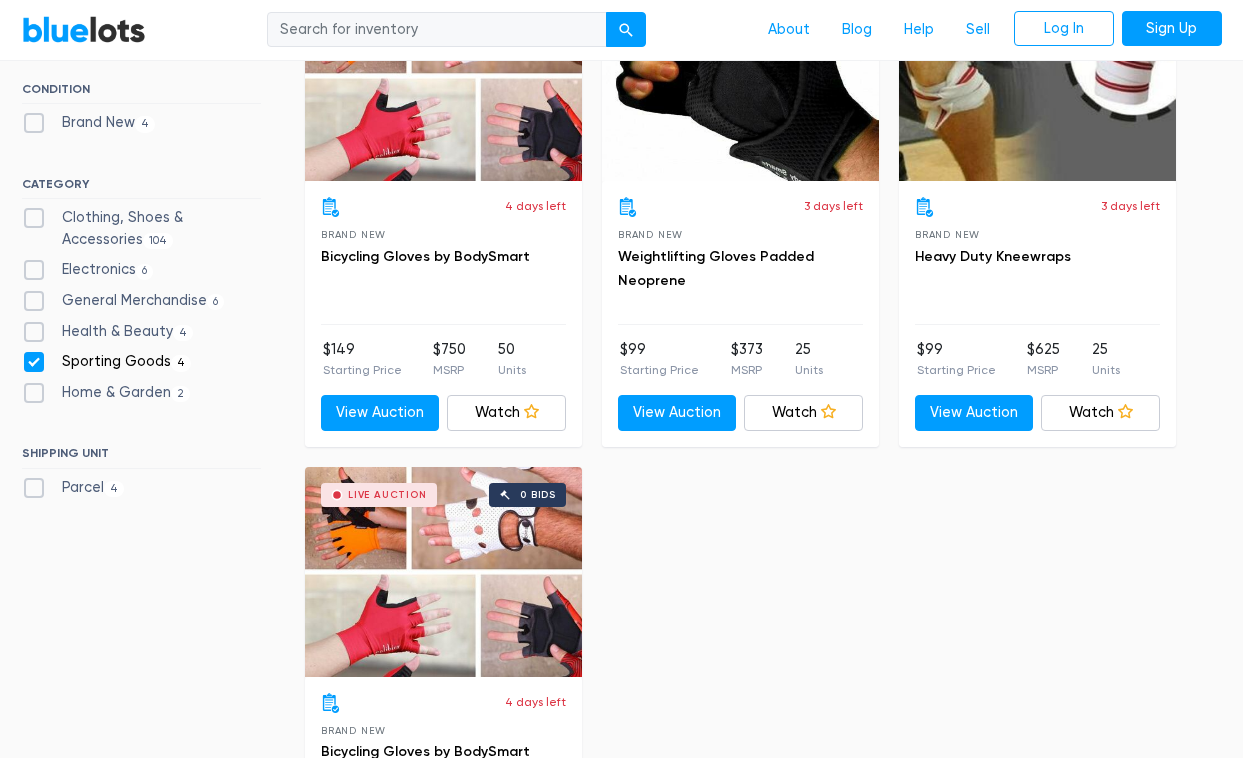 scroll, scrollTop: 702, scrollLeft: 0, axis: vertical 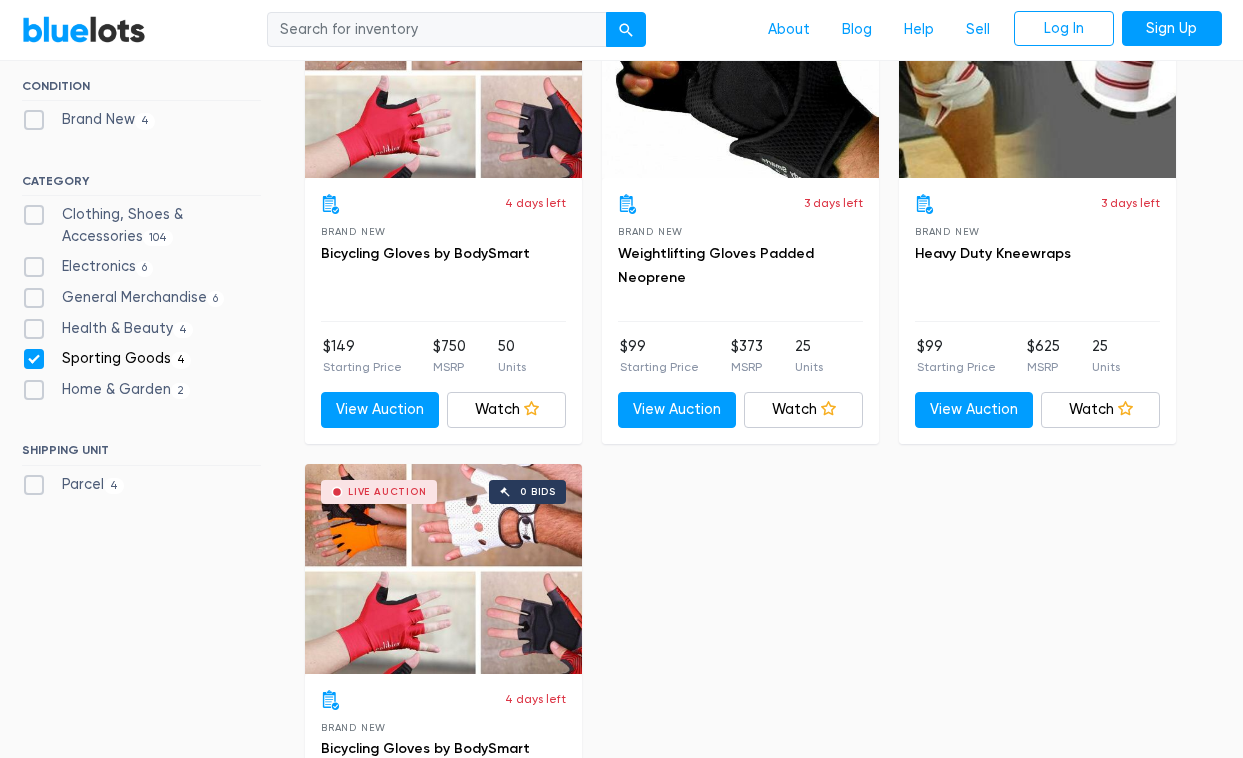 click on "General Merchandise
6" at bounding box center [123, 298] 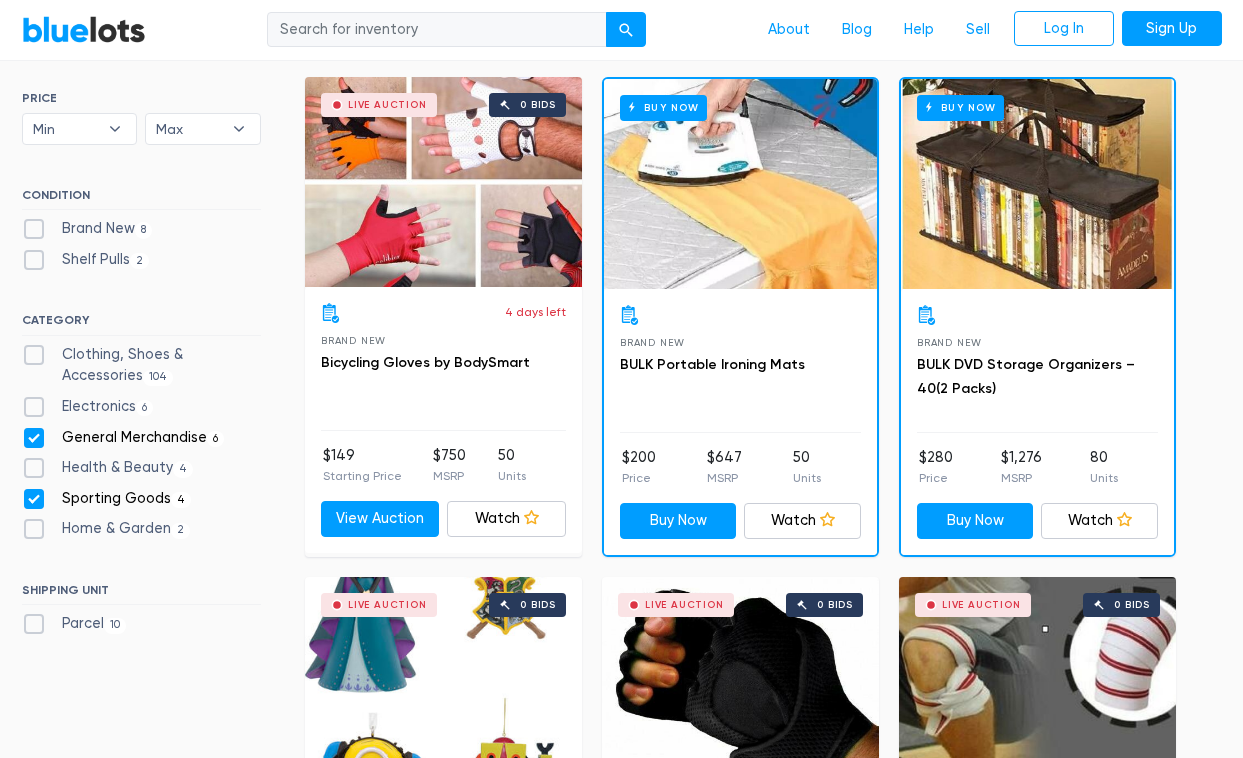 scroll, scrollTop: 612, scrollLeft: 0, axis: vertical 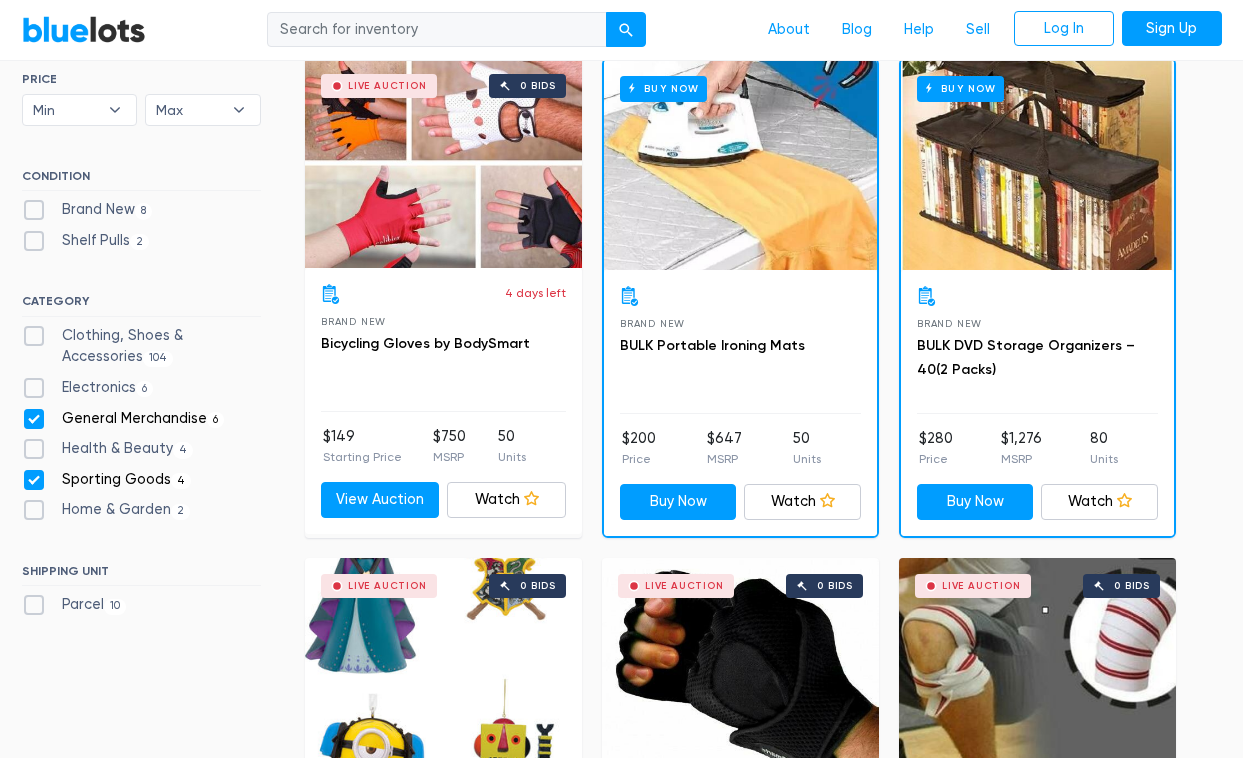 click on "Sporting Goods
4" at bounding box center [107, 480] 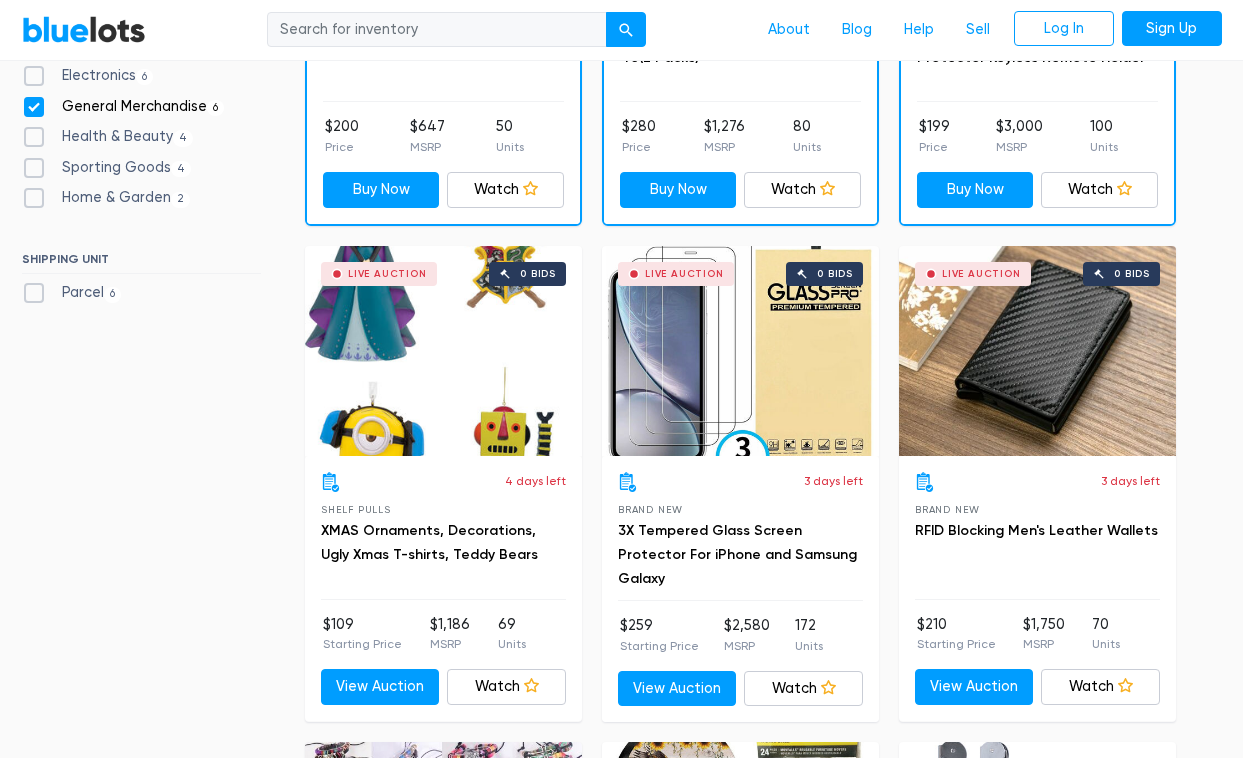 scroll, scrollTop: 0, scrollLeft: 0, axis: both 